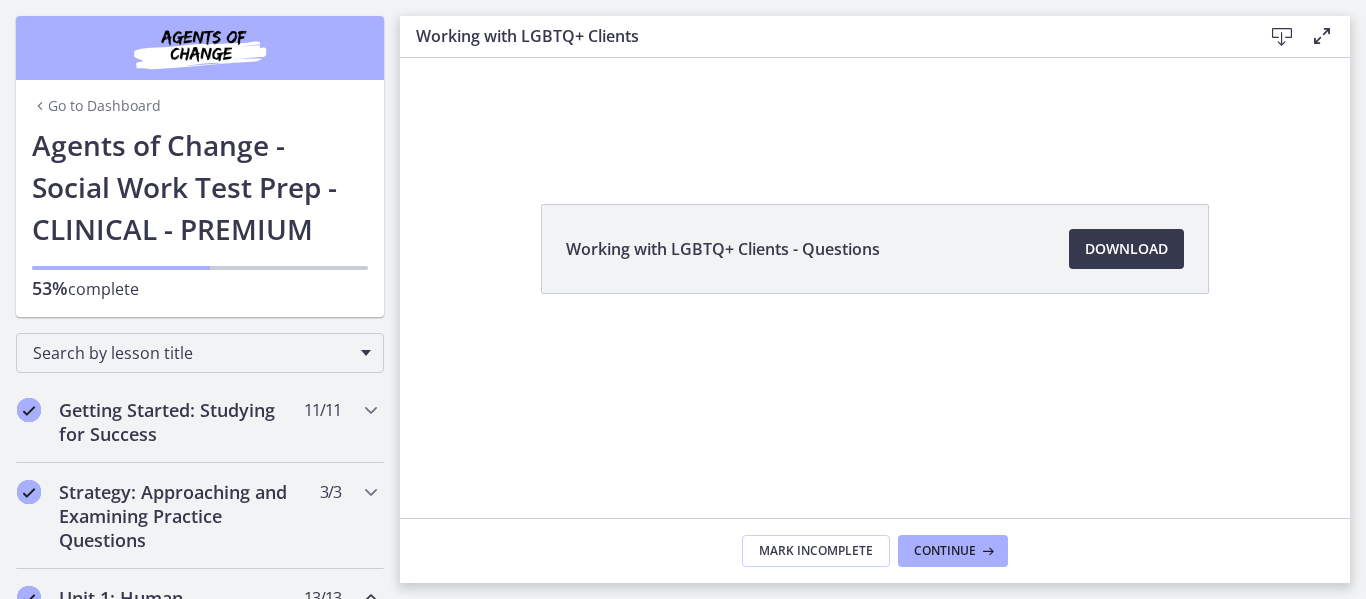 scroll, scrollTop: 0, scrollLeft: 0, axis: both 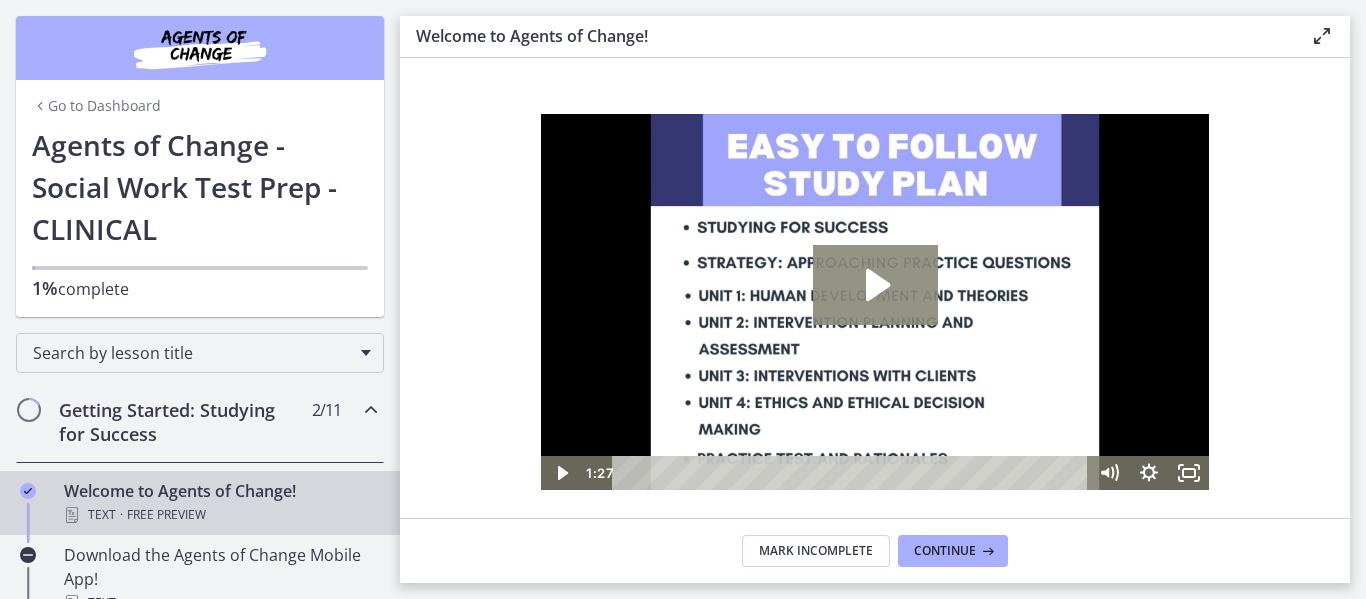 click 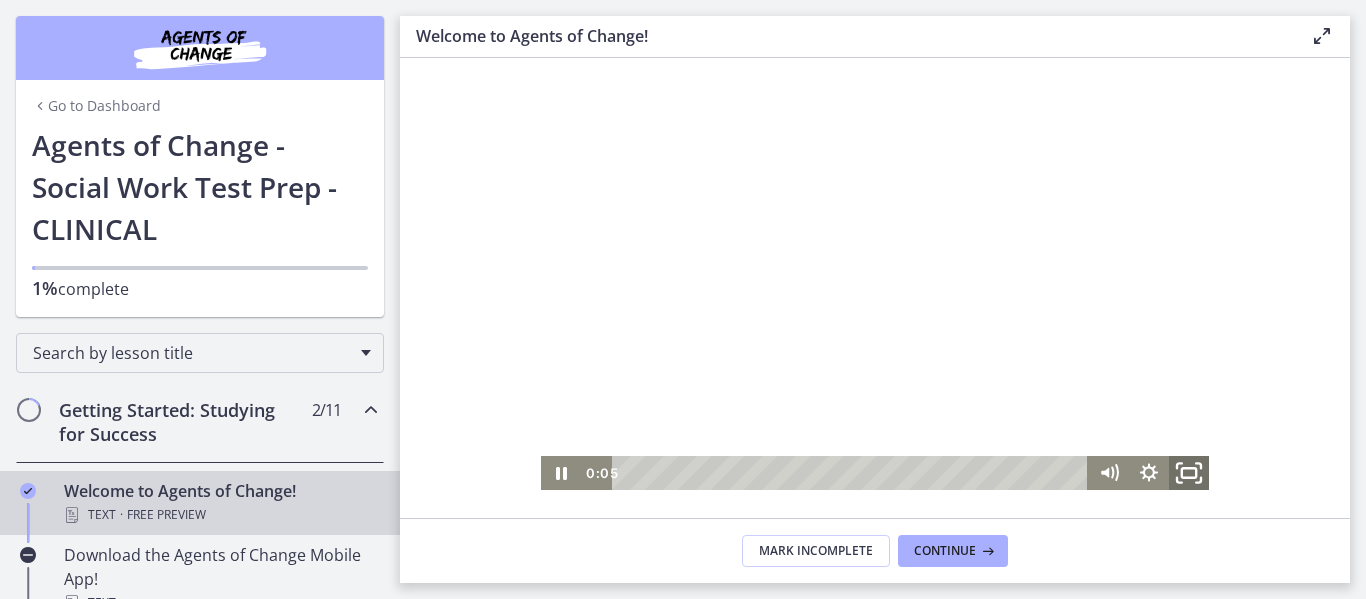 click 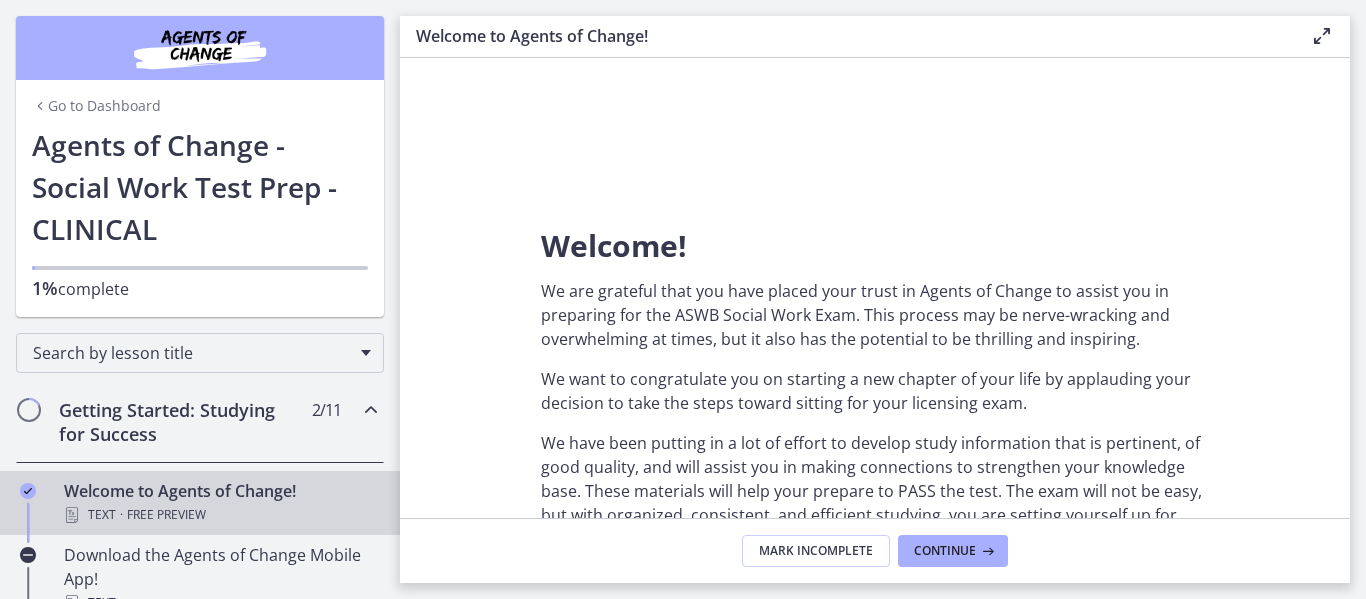 scroll, scrollTop: 0, scrollLeft: 0, axis: both 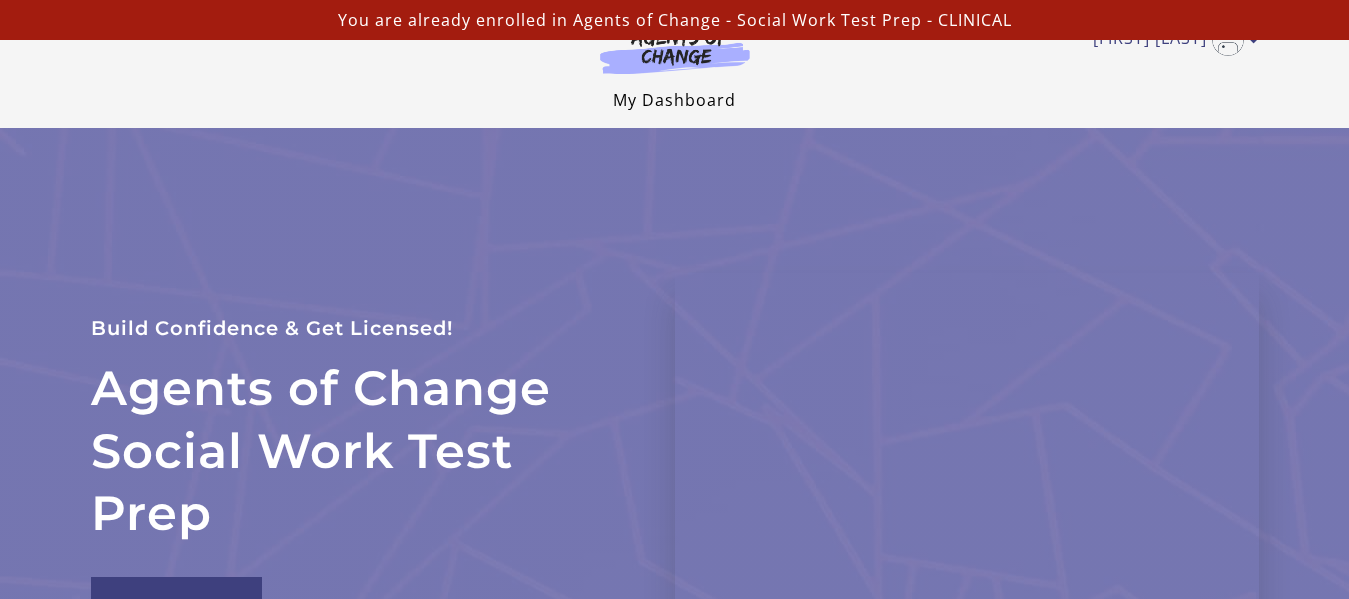click on "My Dashboard" at bounding box center (674, 100) 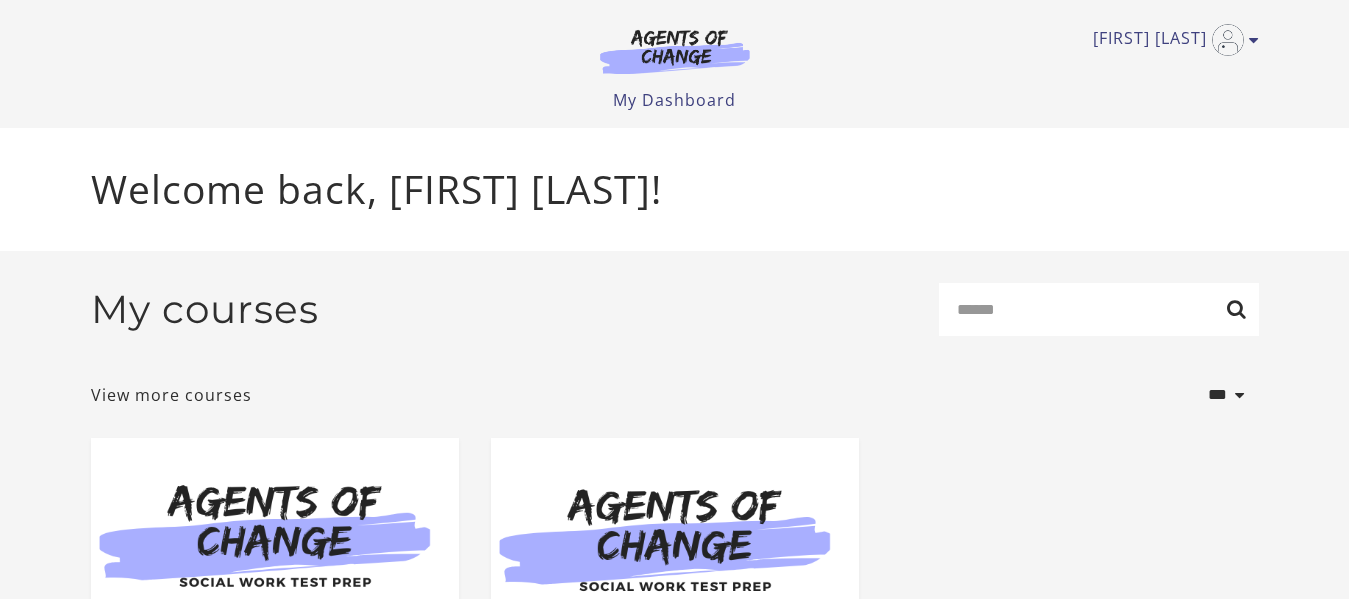 scroll, scrollTop: 0, scrollLeft: 0, axis: both 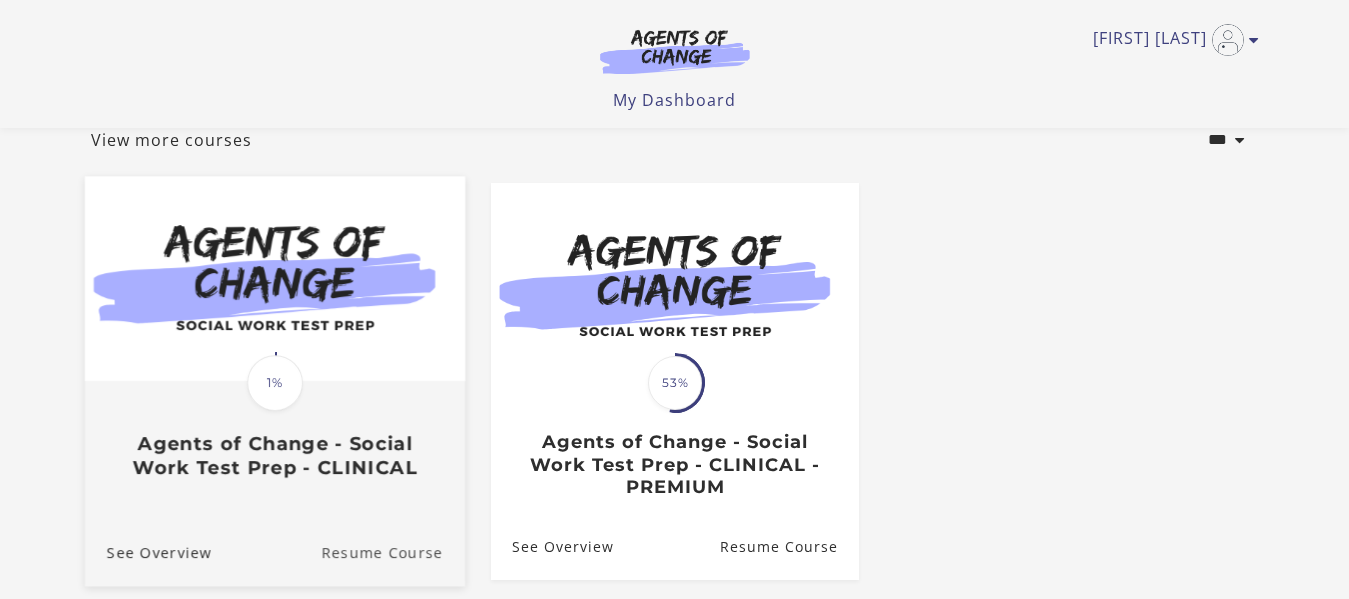 click on "Resume Course" at bounding box center [393, 551] 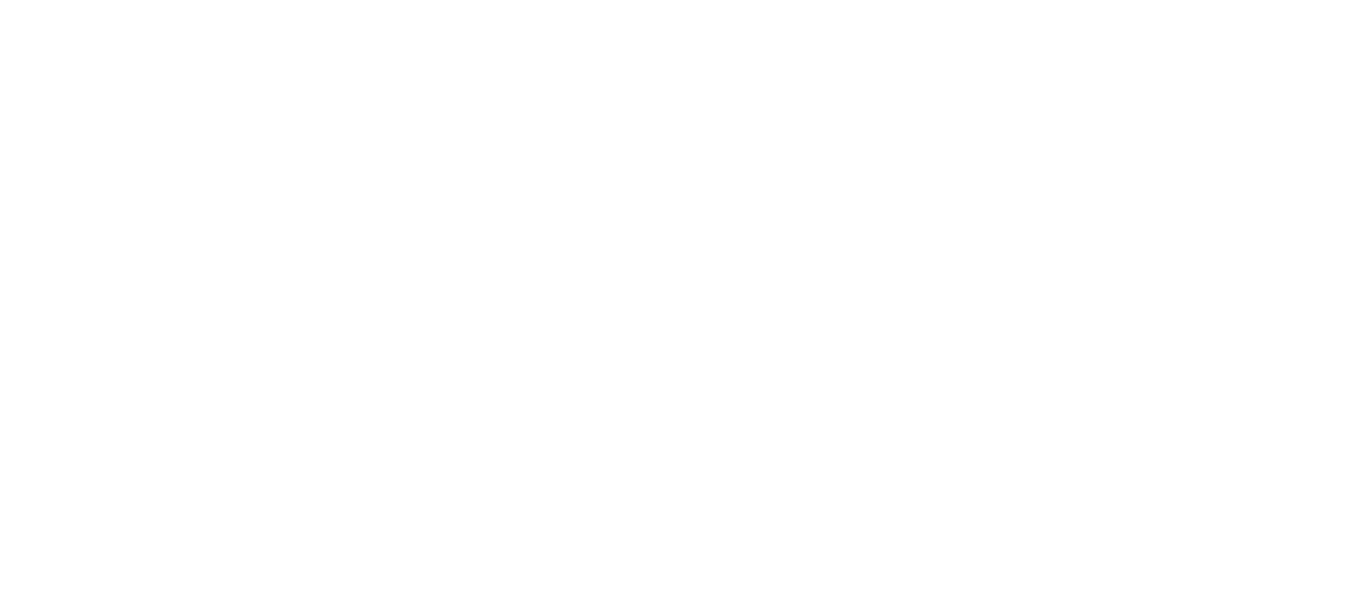 scroll, scrollTop: 0, scrollLeft: 0, axis: both 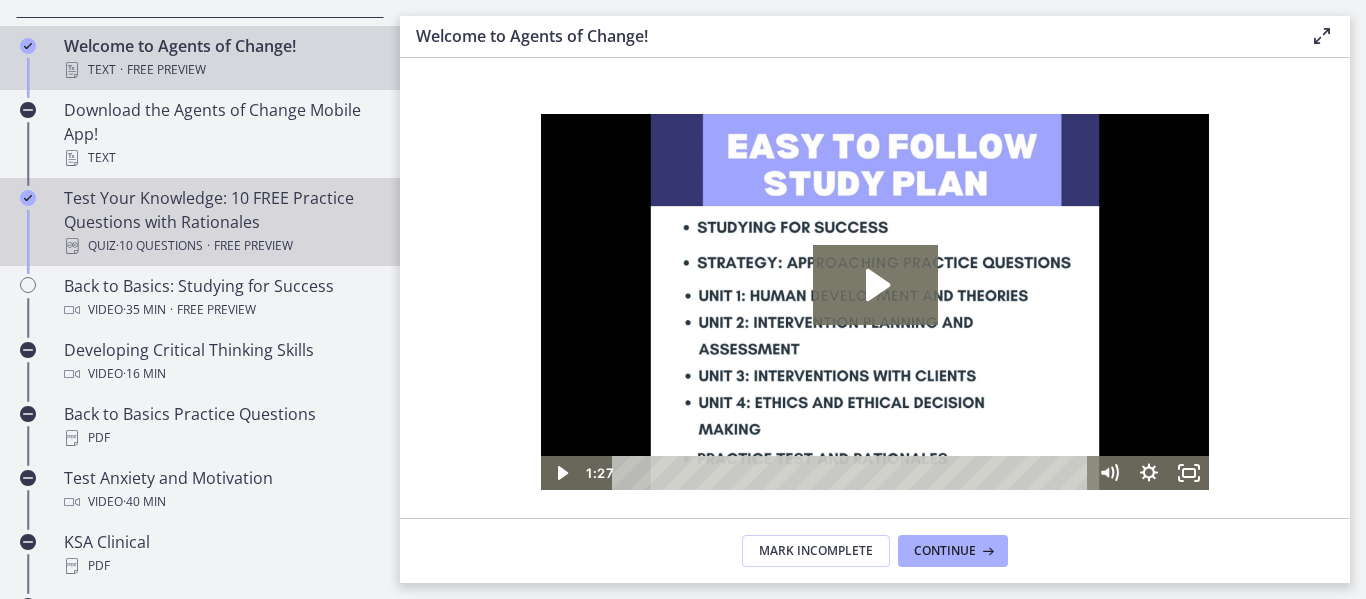 click on "Test Your Knowledge: 10 FREE Practice Questions with Rationales
Quiz
·  10 Questions
·
Free preview" at bounding box center (220, 222) 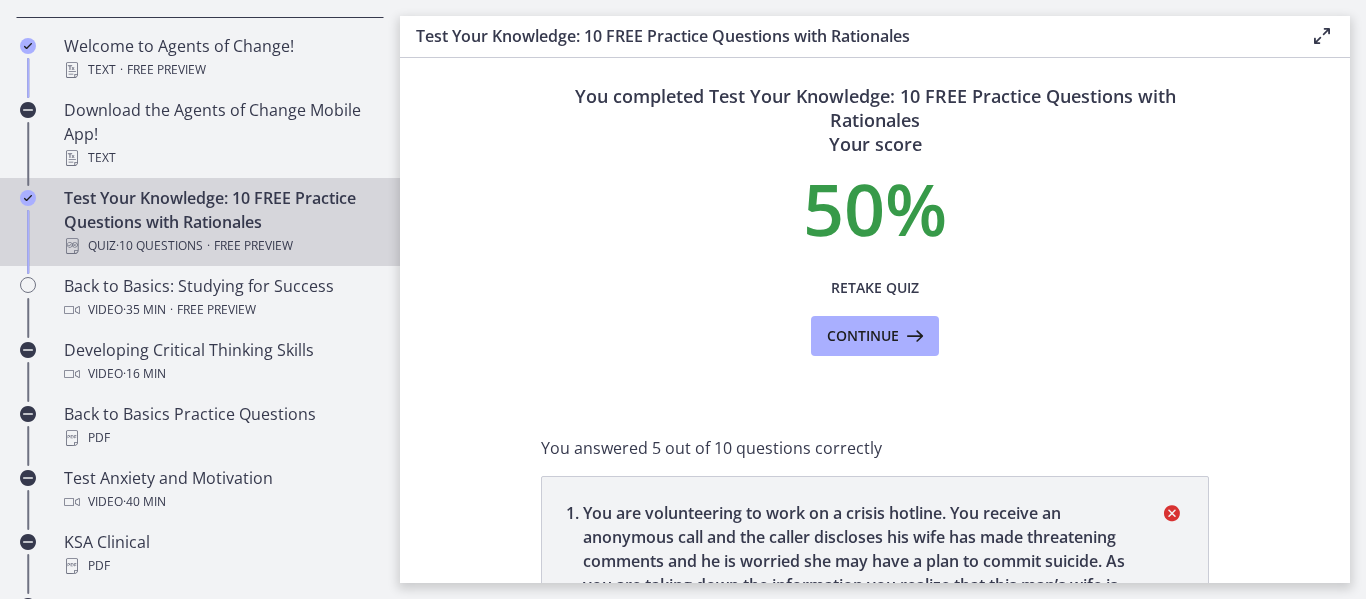 scroll, scrollTop: 0, scrollLeft: 0, axis: both 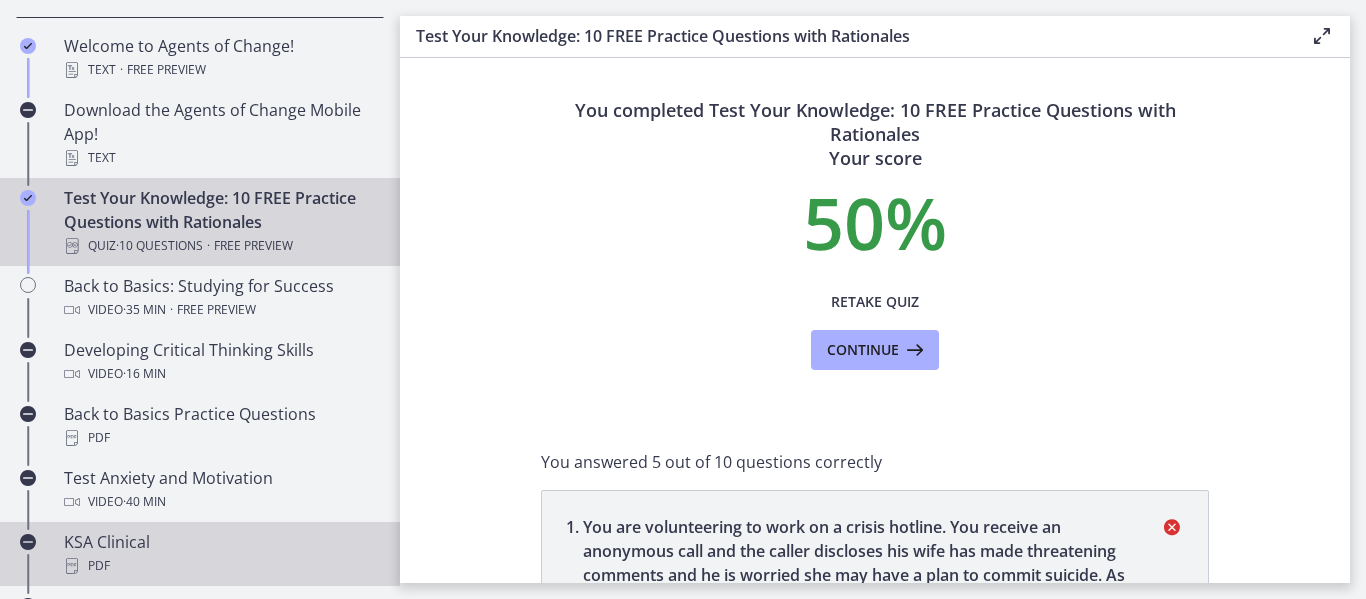 click on "PDF" at bounding box center [220, 566] 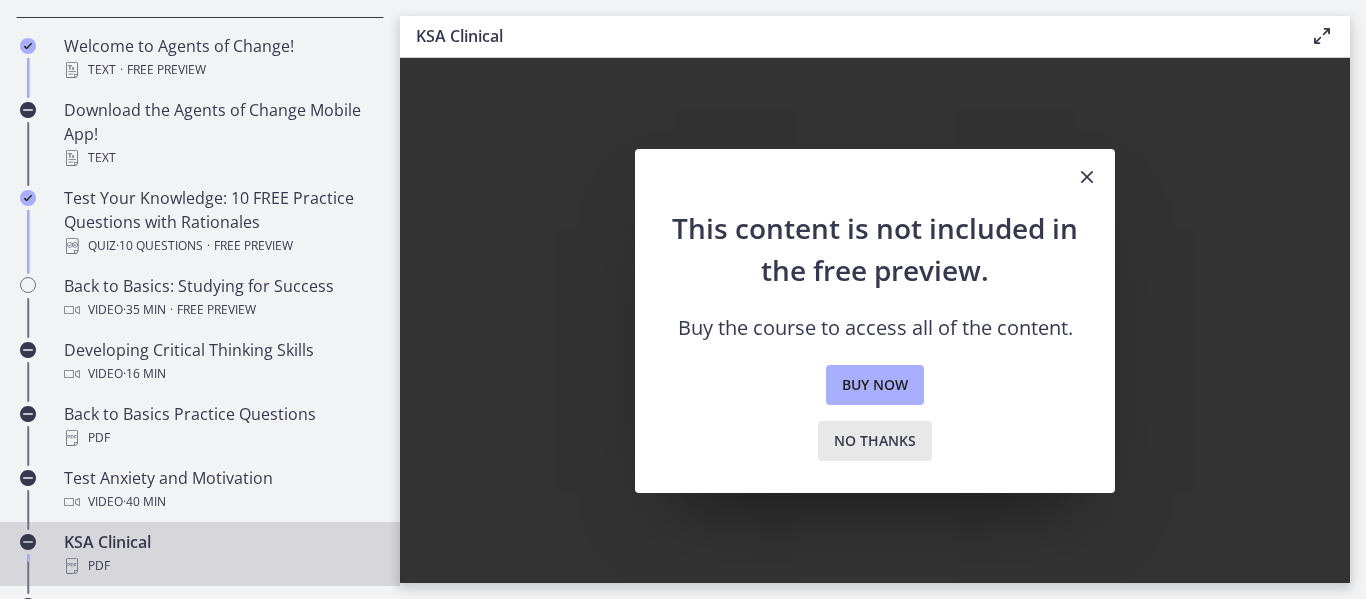 click on "No thanks" at bounding box center (875, 441) 